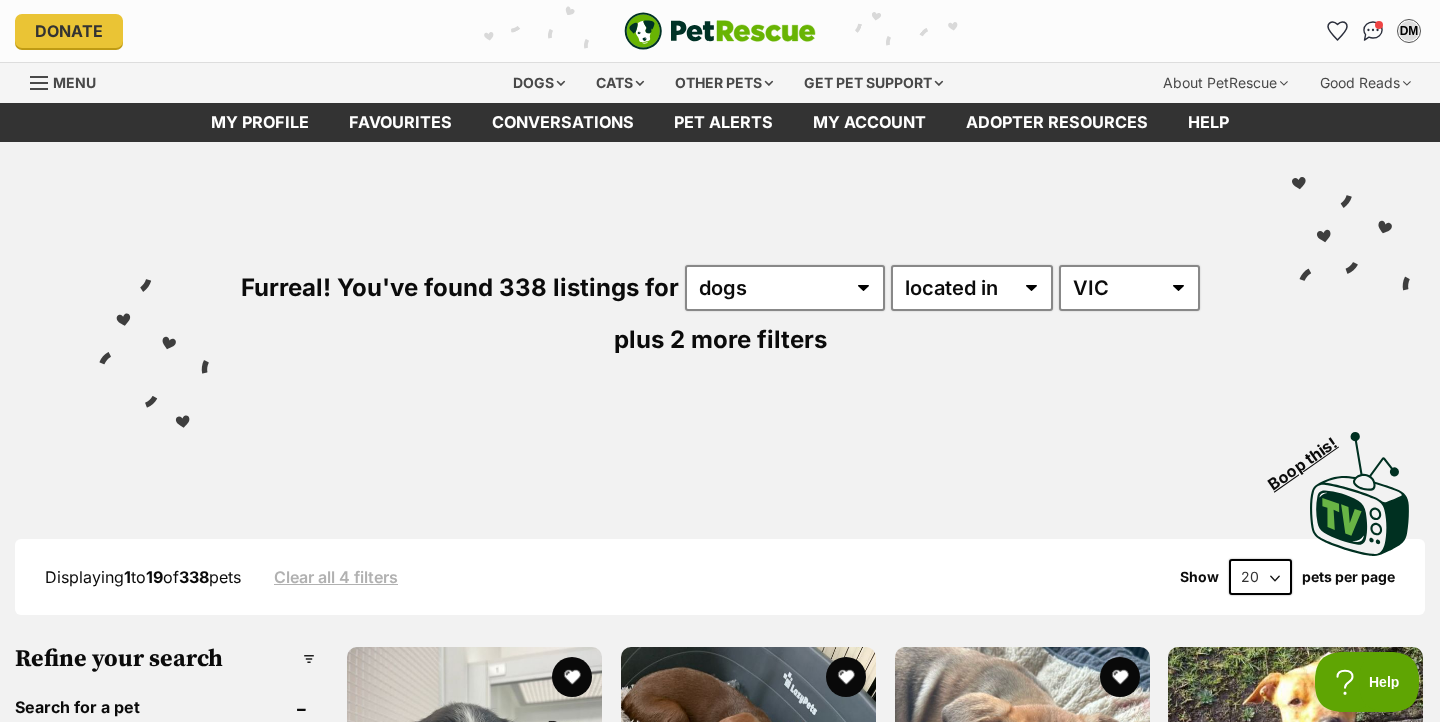 scroll, scrollTop: 0, scrollLeft: 0, axis: both 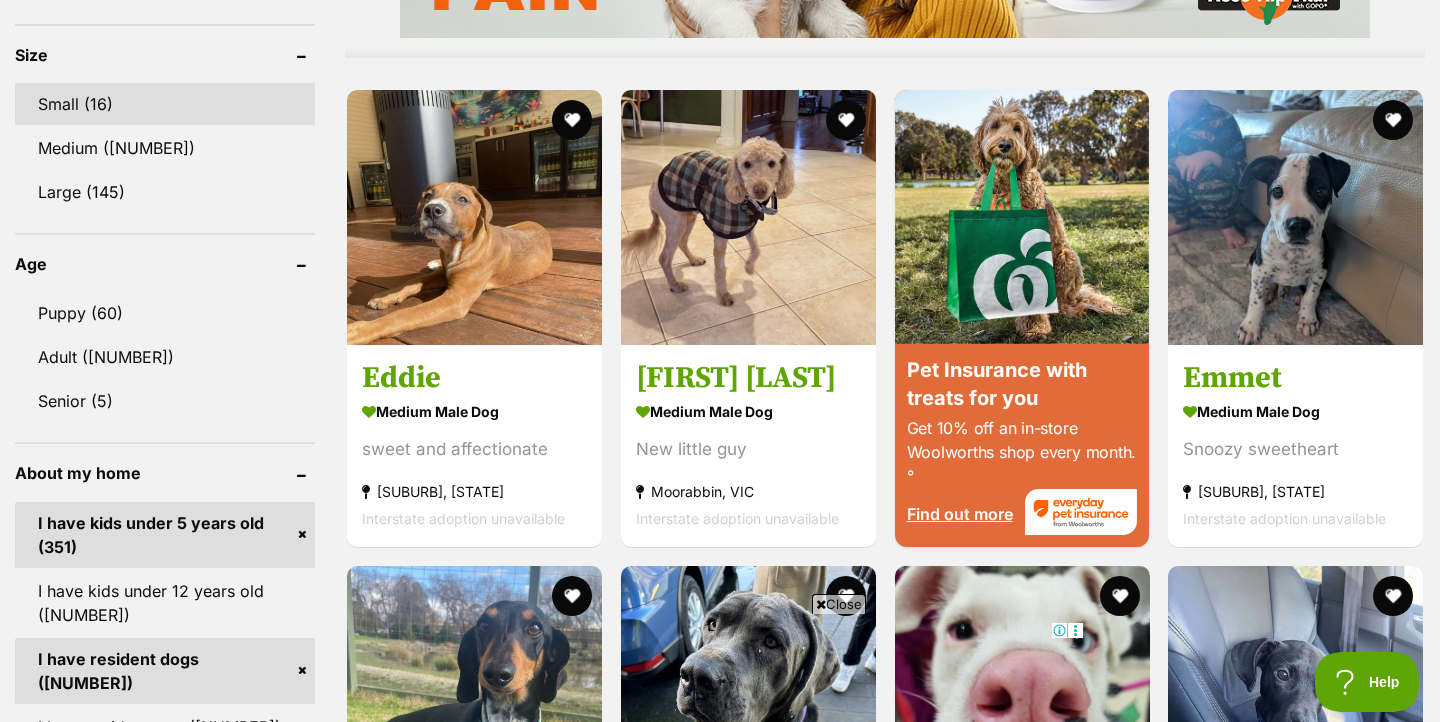 click on "Small (16)" at bounding box center [165, 104] 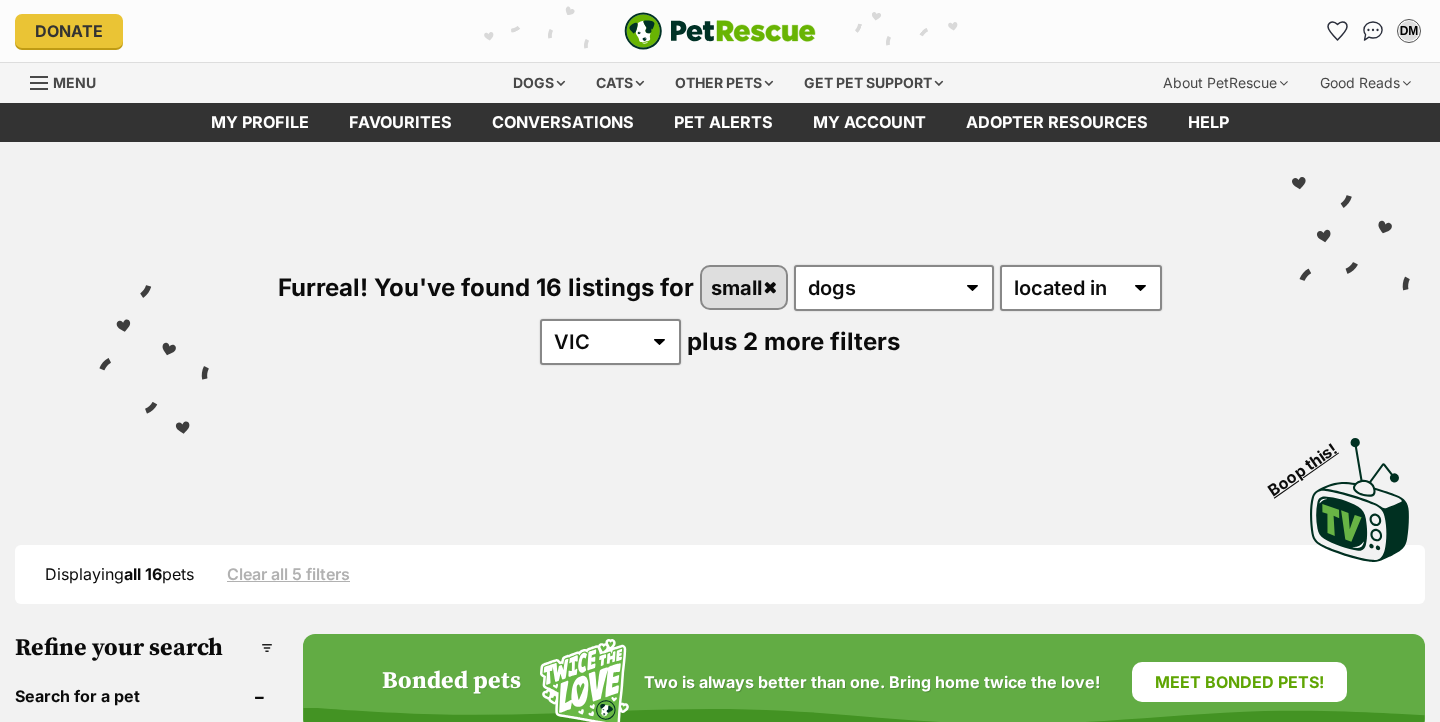 scroll, scrollTop: 0, scrollLeft: 0, axis: both 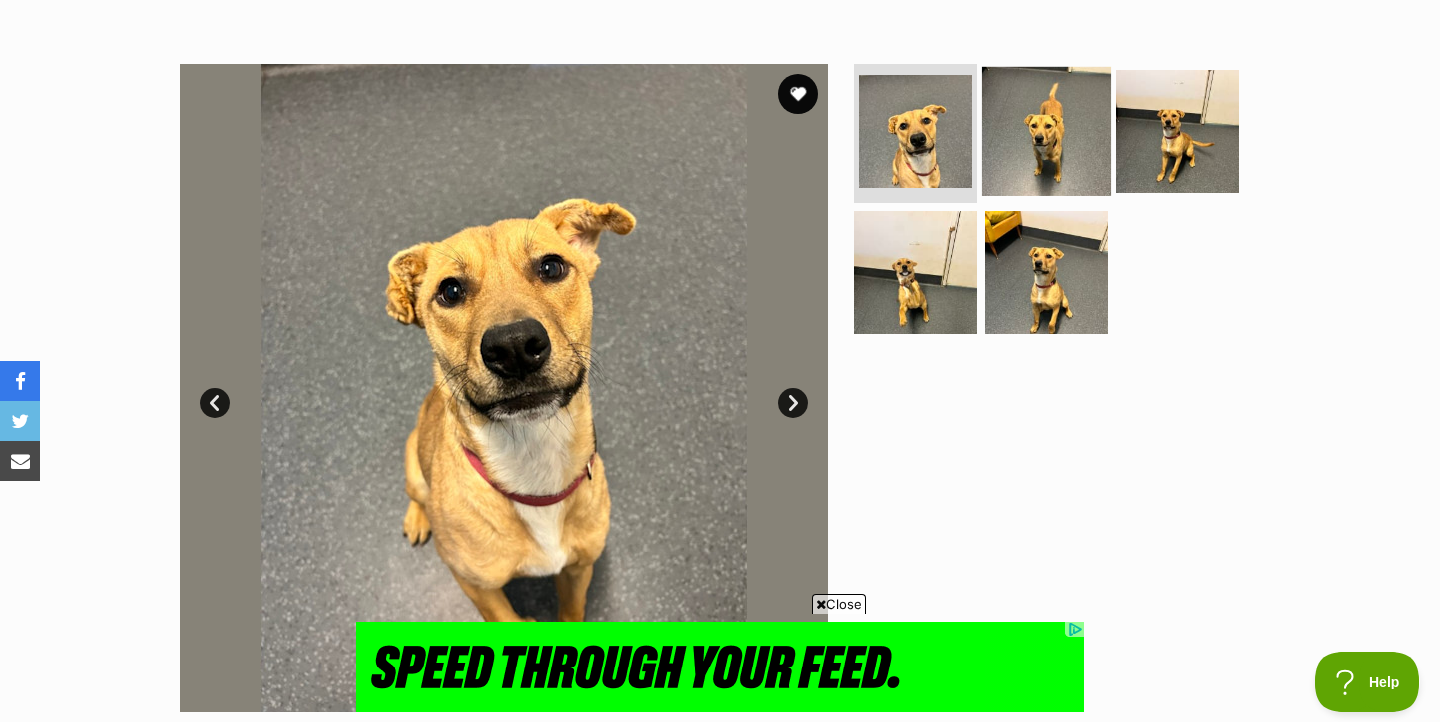 click at bounding box center (1046, 130) 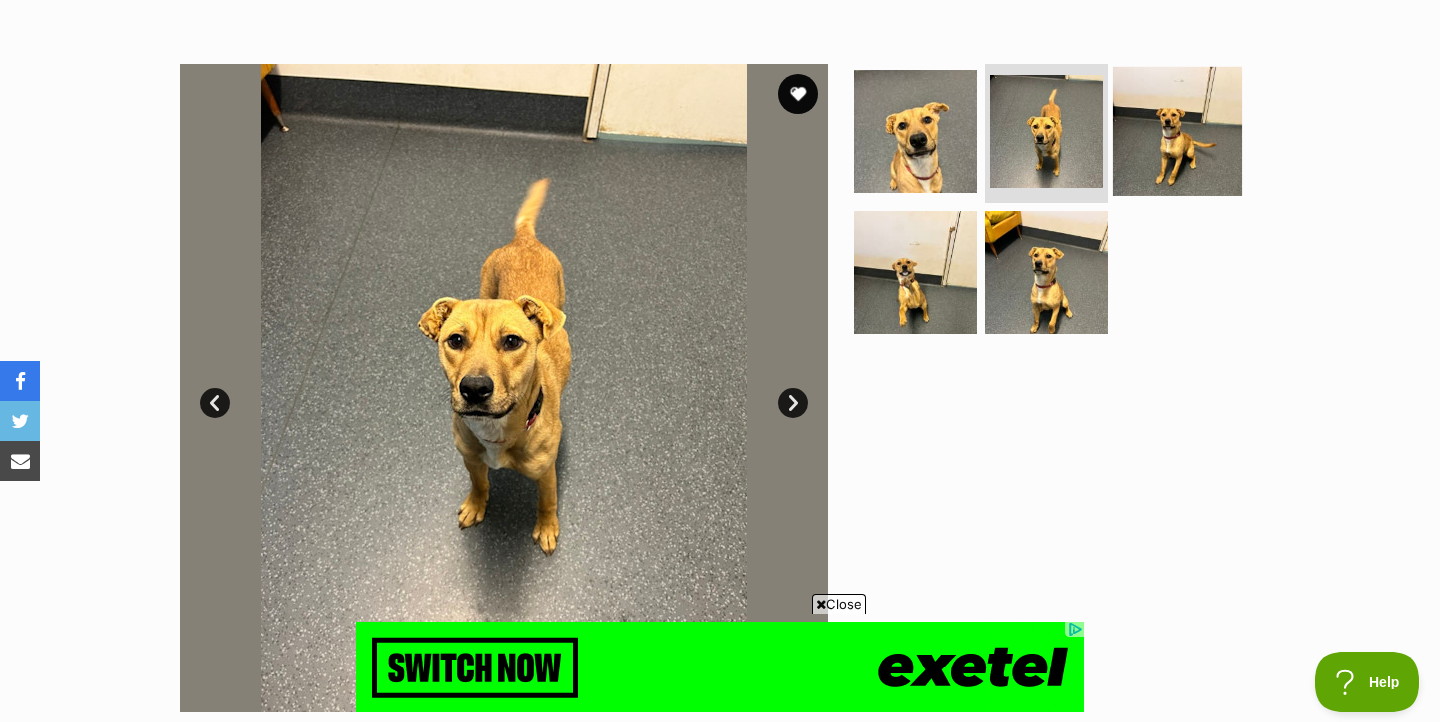 click at bounding box center [1177, 130] 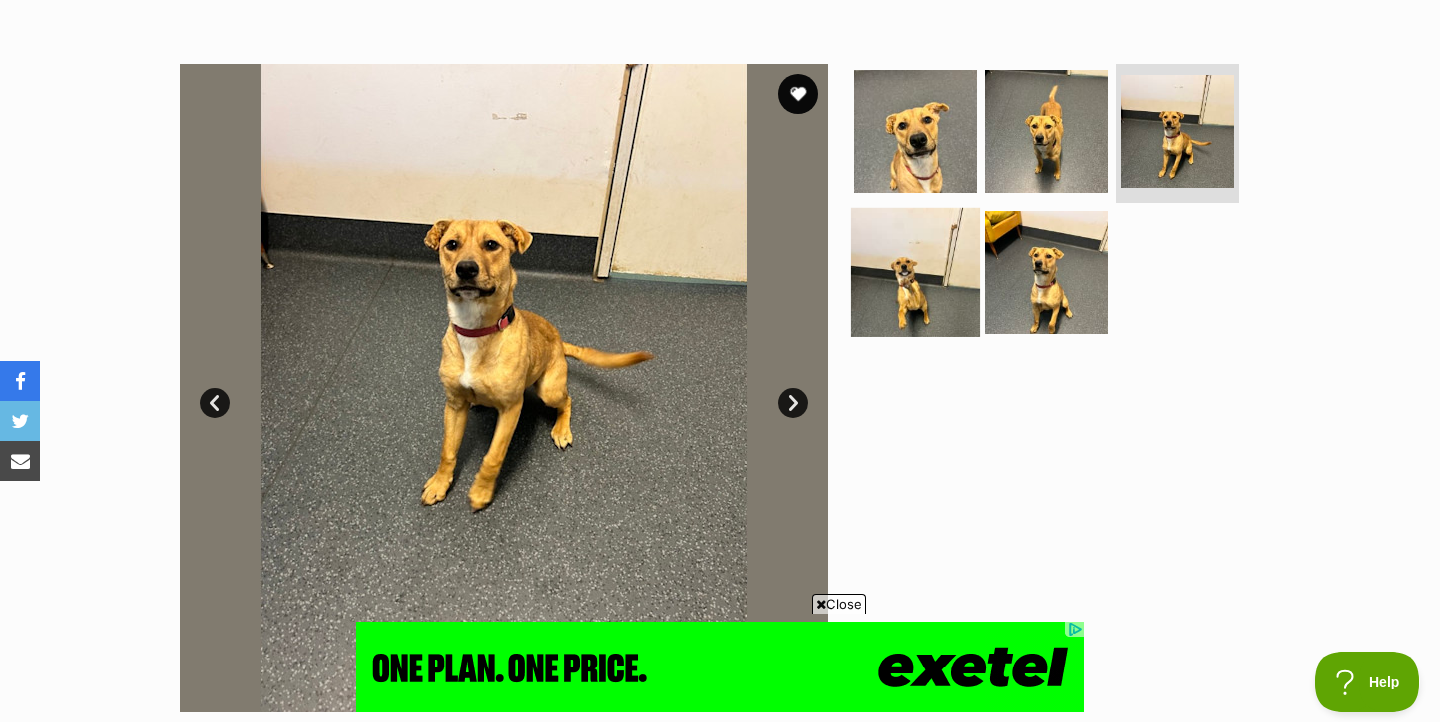 click at bounding box center (915, 272) 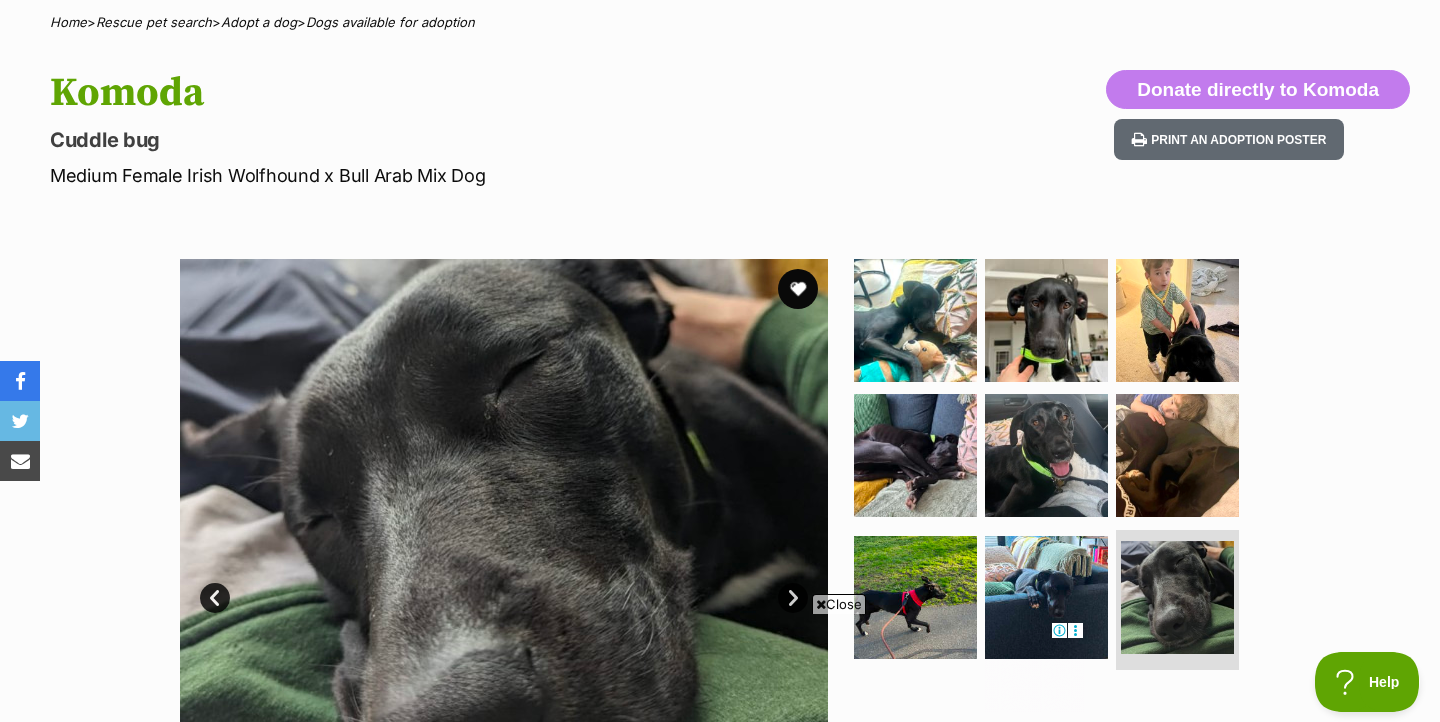 scroll, scrollTop: 0, scrollLeft: 0, axis: both 